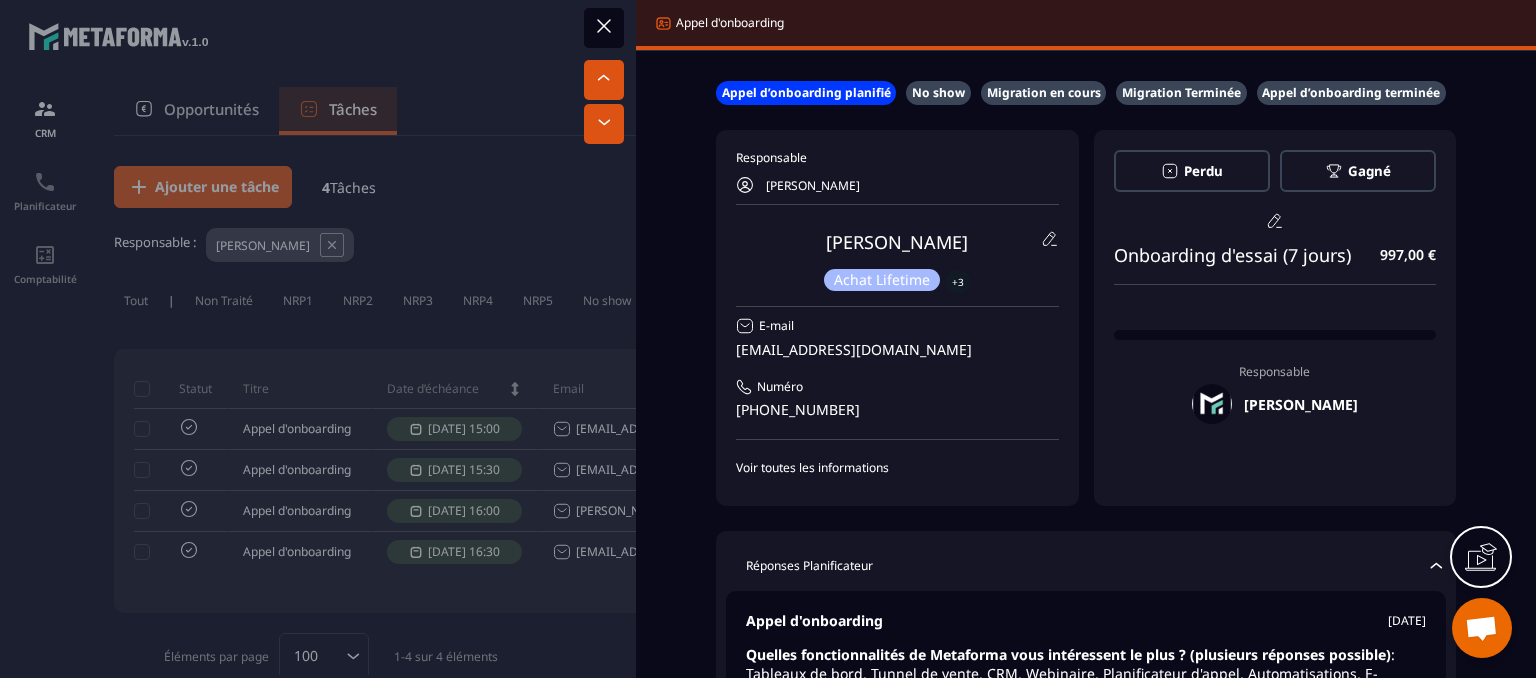 scroll, scrollTop: 0, scrollLeft: 0, axis: both 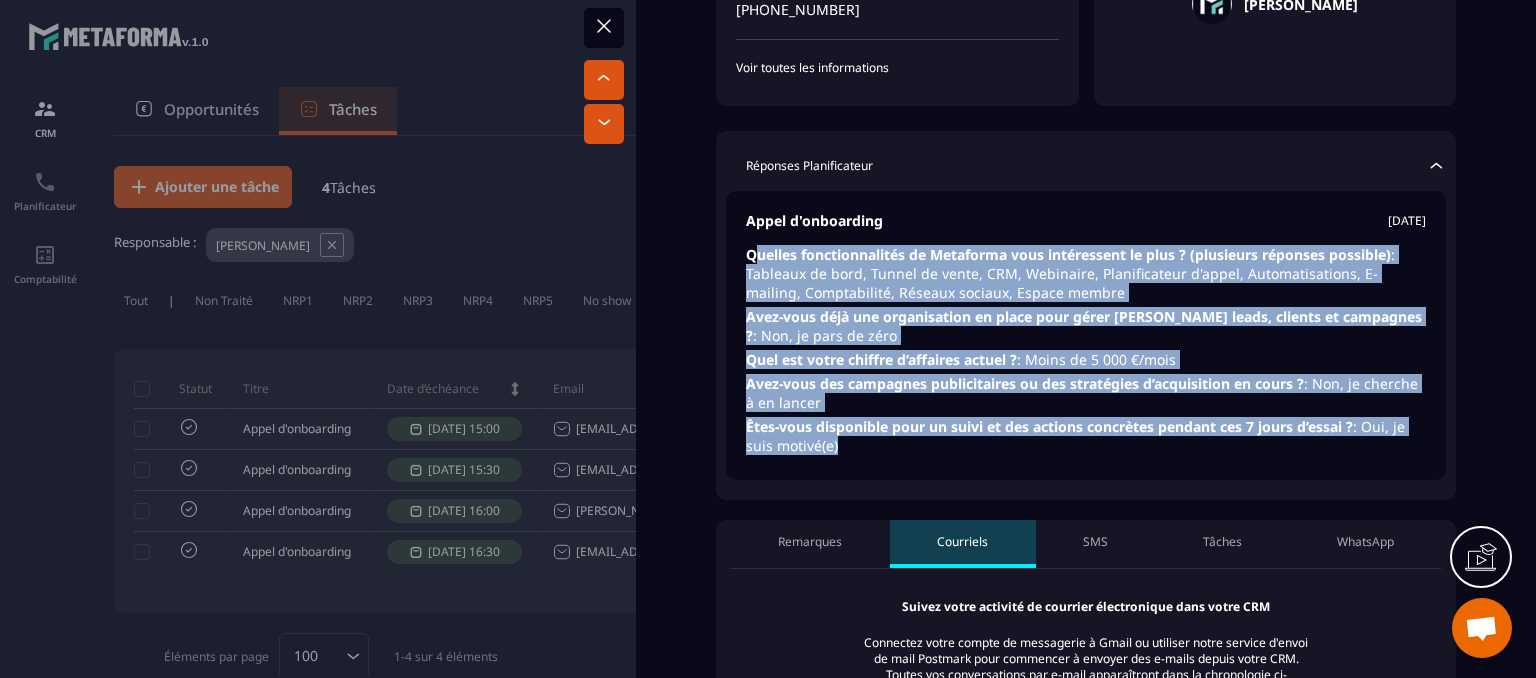 drag, startPoint x: 753, startPoint y: 258, endPoint x: 1114, endPoint y: 446, distance: 407.01965 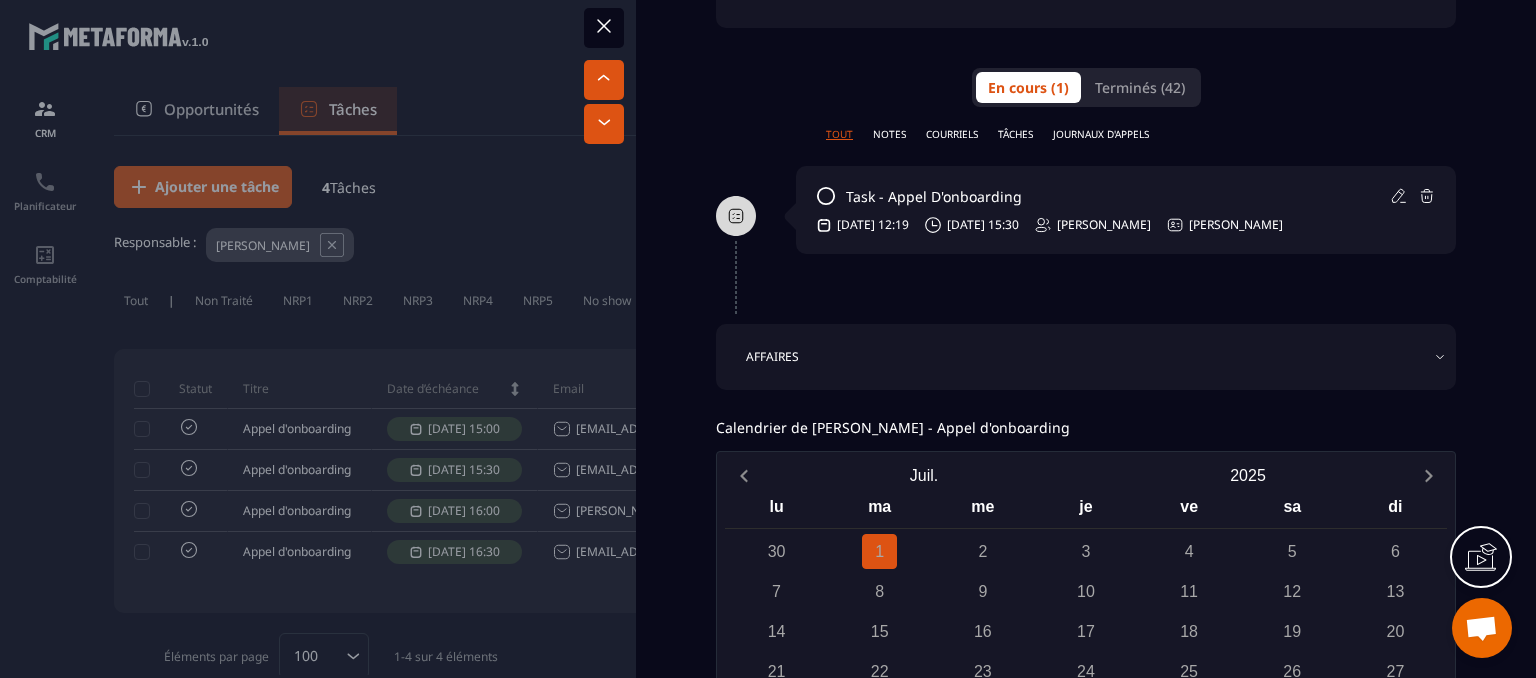 scroll, scrollTop: 1300, scrollLeft: 0, axis: vertical 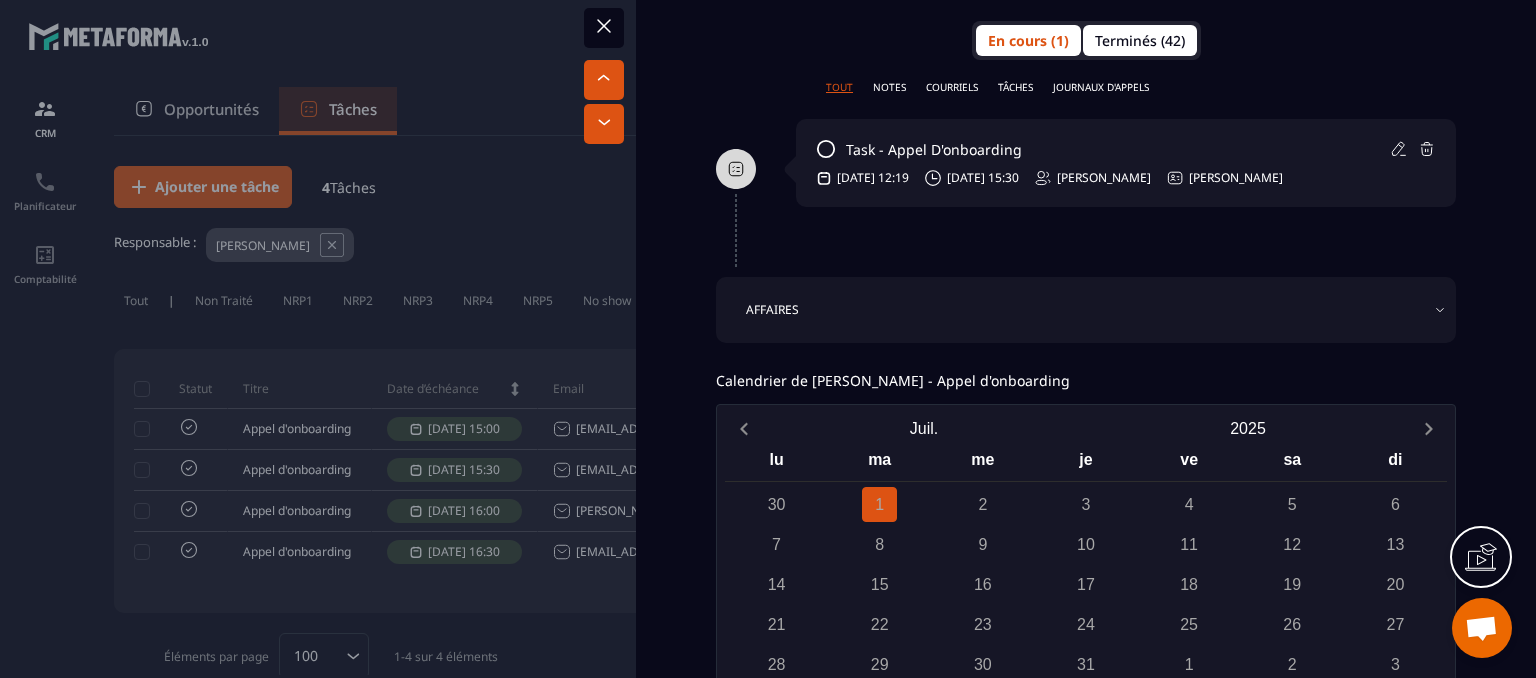 click on "Terminés (42)" at bounding box center [1140, 40] 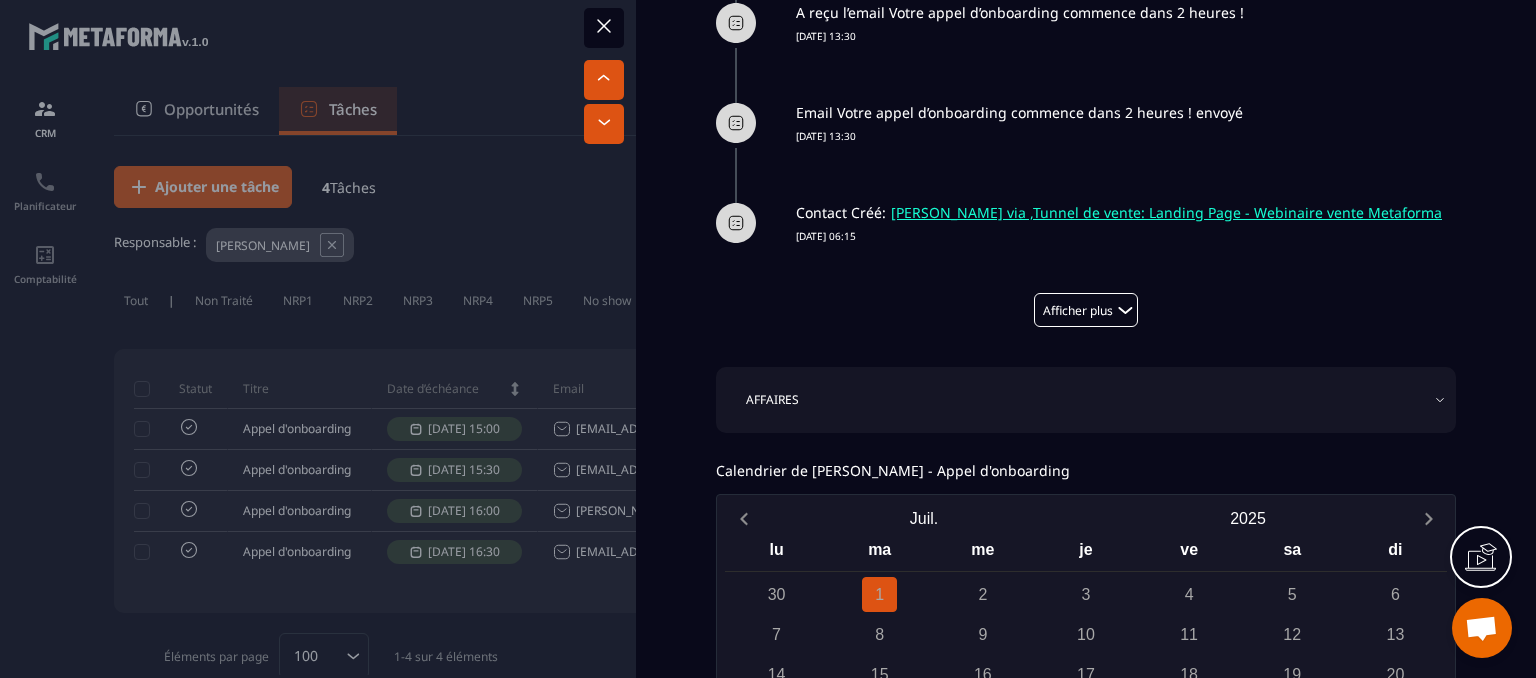 scroll, scrollTop: 1900, scrollLeft: 0, axis: vertical 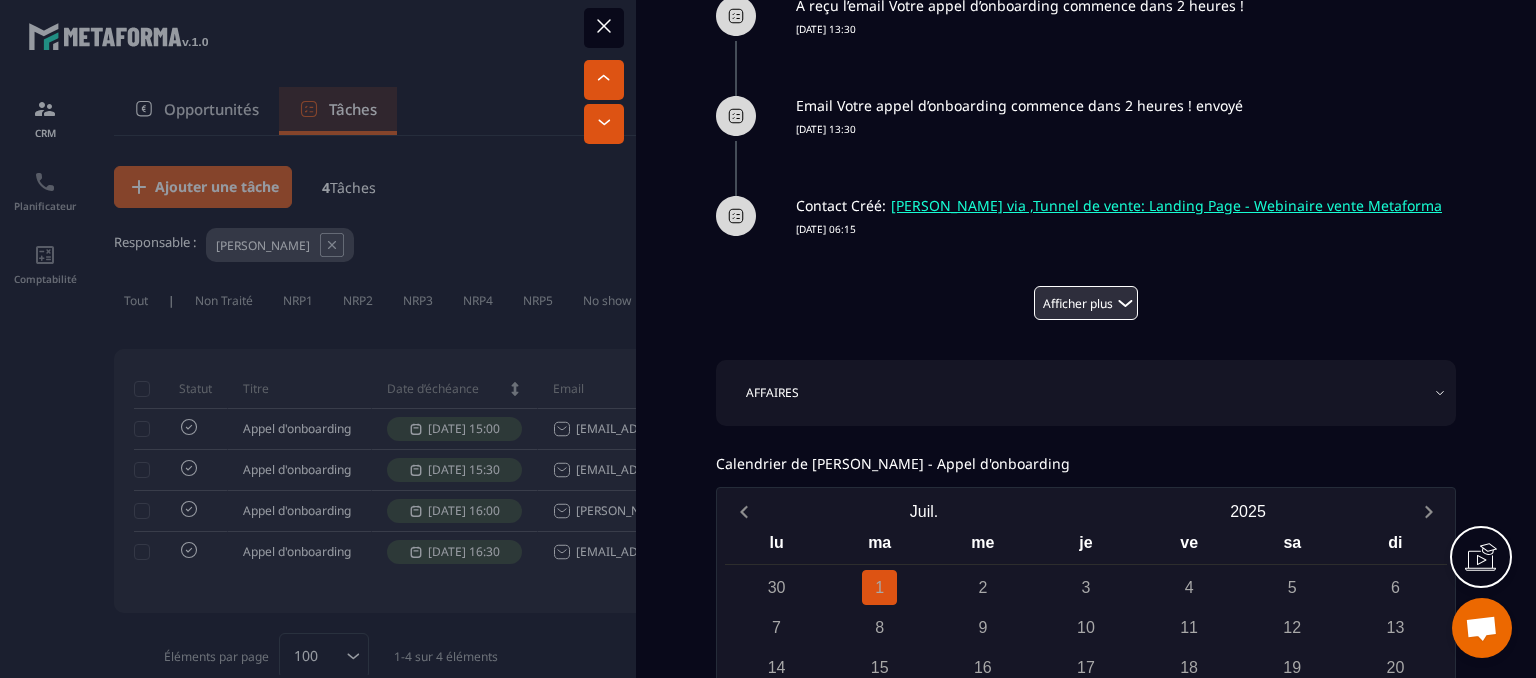 click on "Afficher plus" at bounding box center [1086, 303] 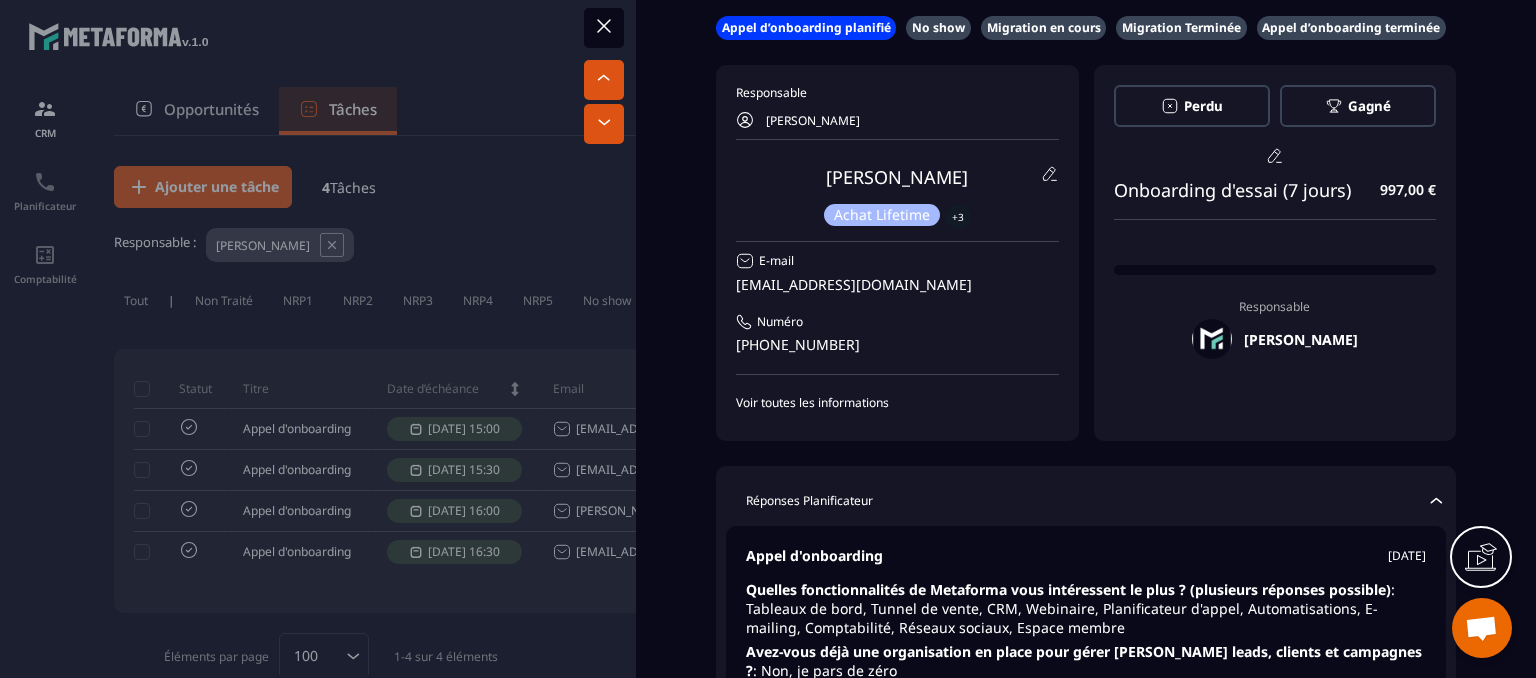 scroll, scrollTop: 0, scrollLeft: 0, axis: both 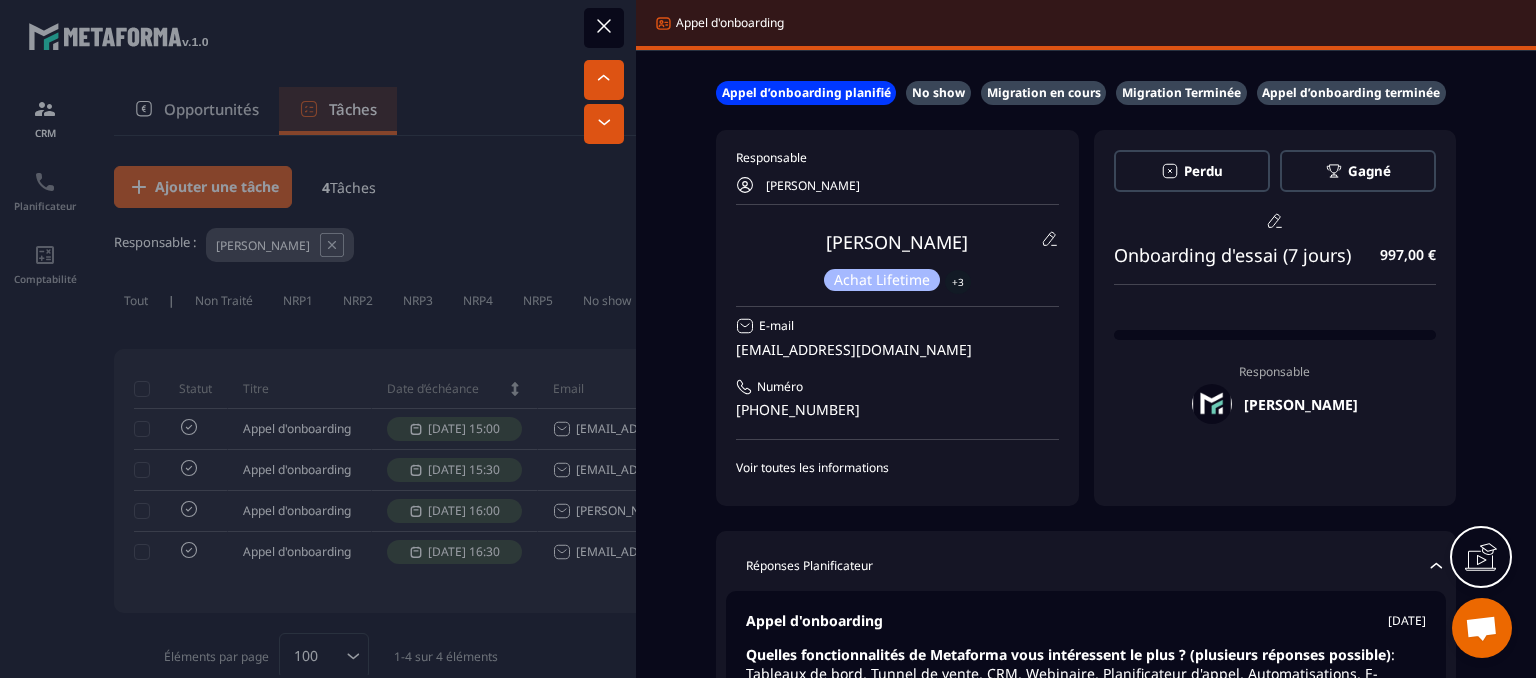 click at bounding box center (604, 28) 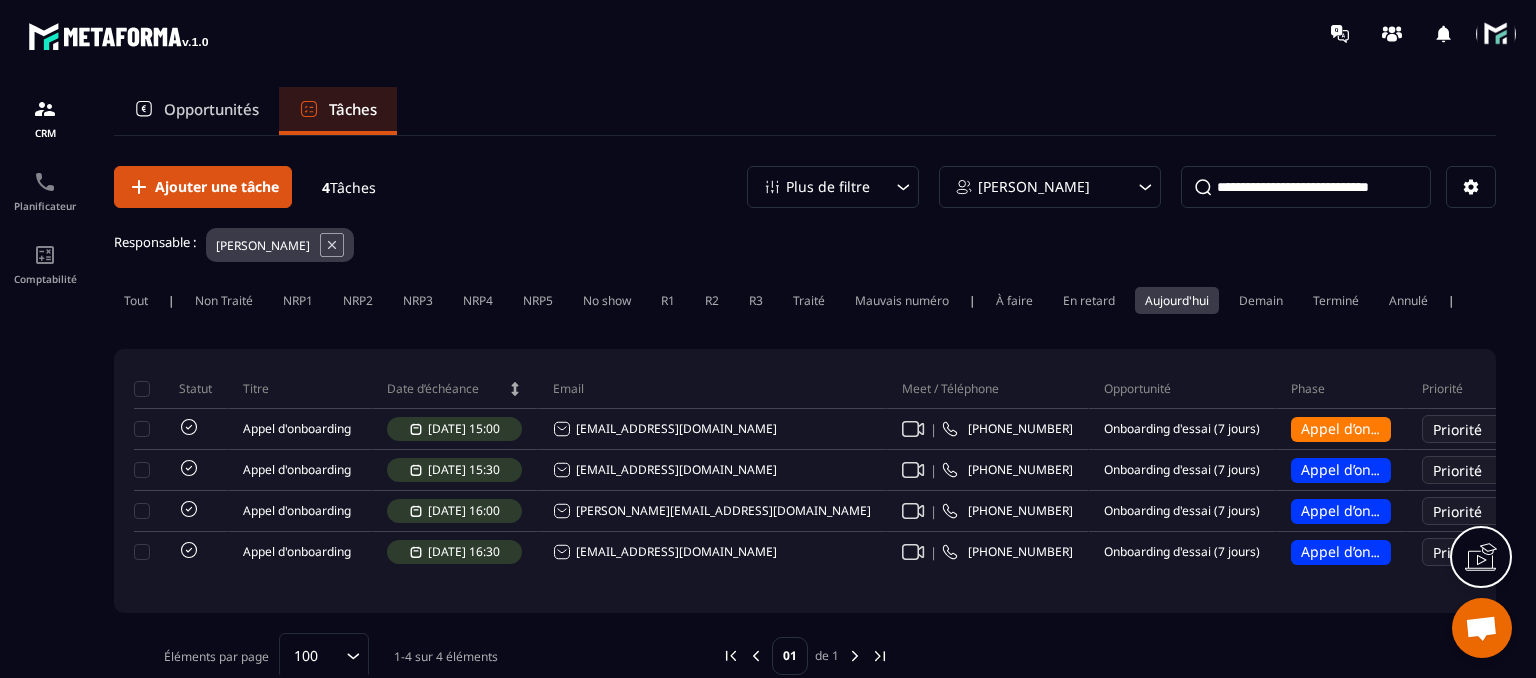 click at bounding box center [1496, 34] 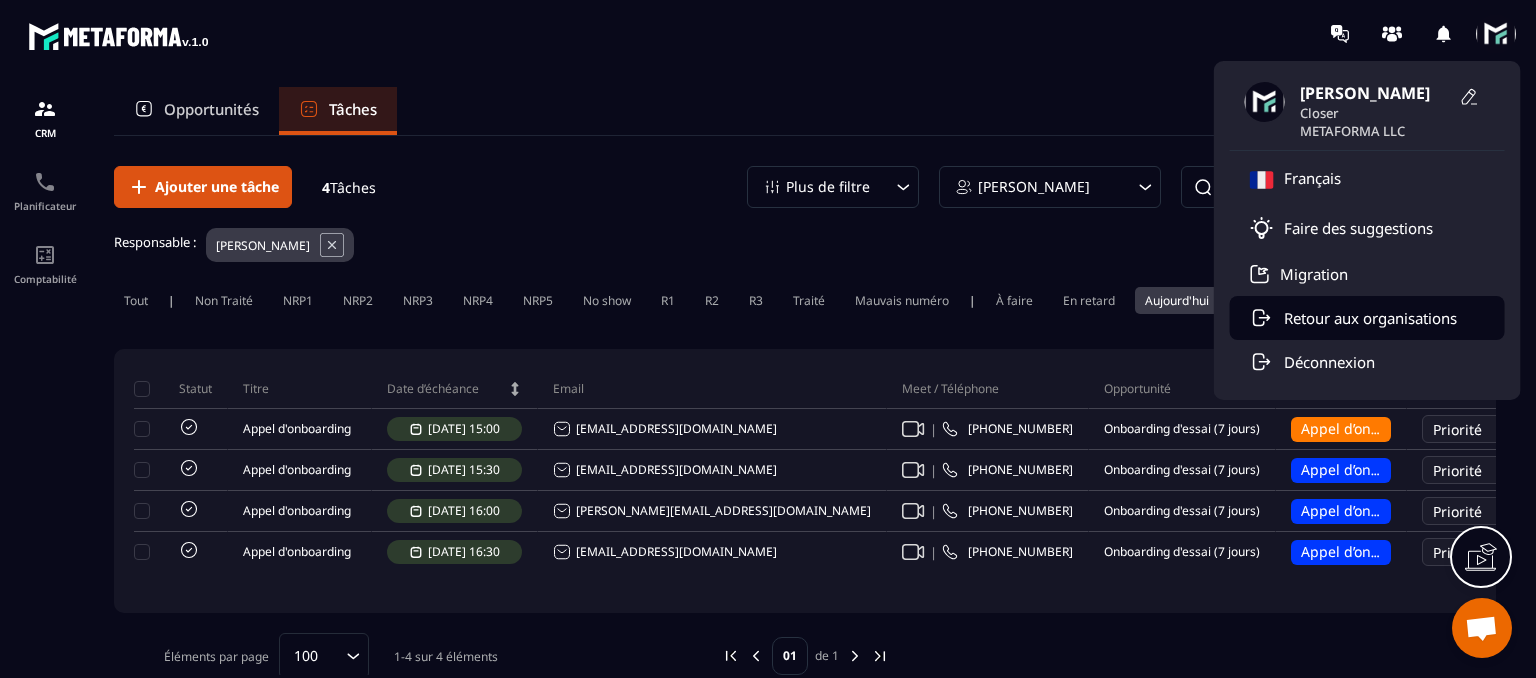 click on "Retour aux organisations" at bounding box center [1370, 318] 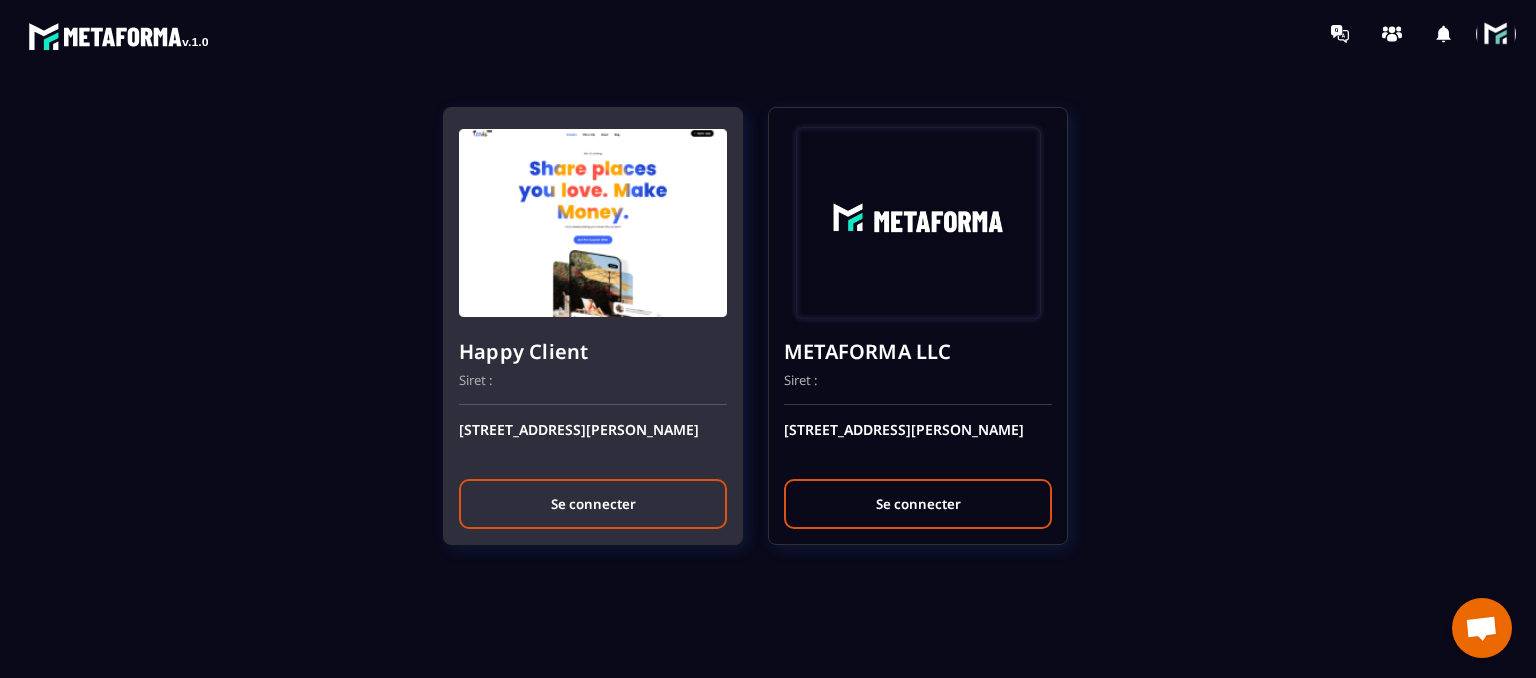 click on "Se connecter" at bounding box center [593, 504] 